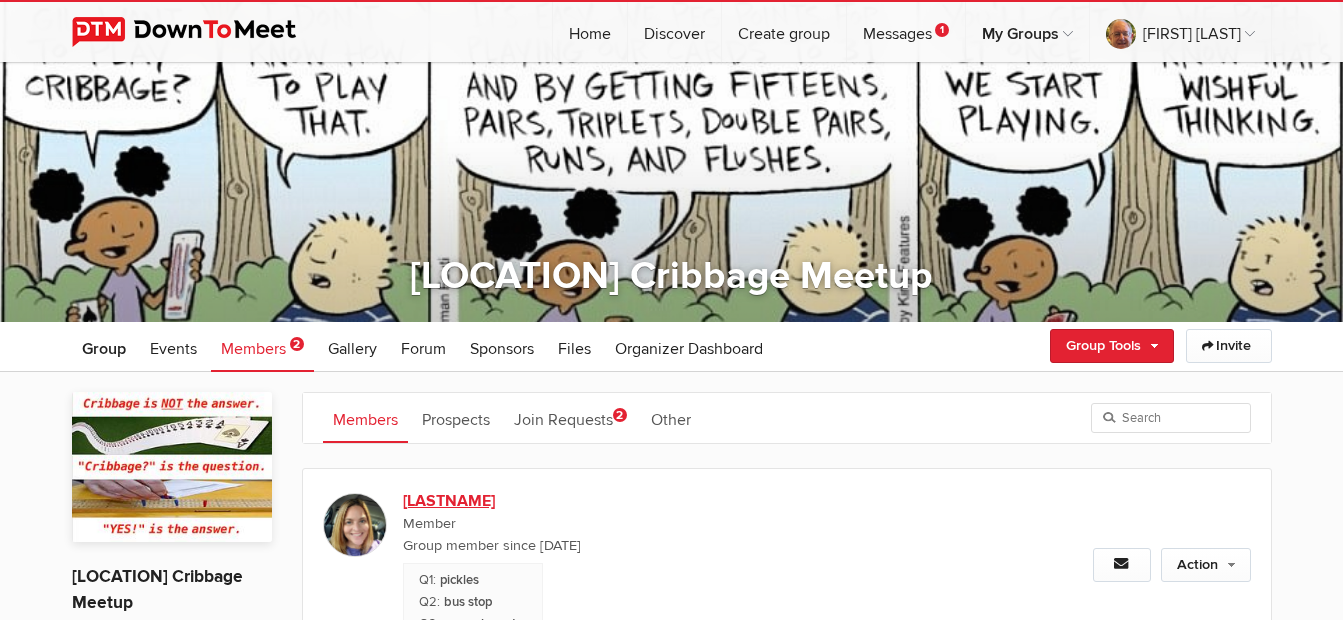 scroll, scrollTop: 200, scrollLeft: 0, axis: vertical 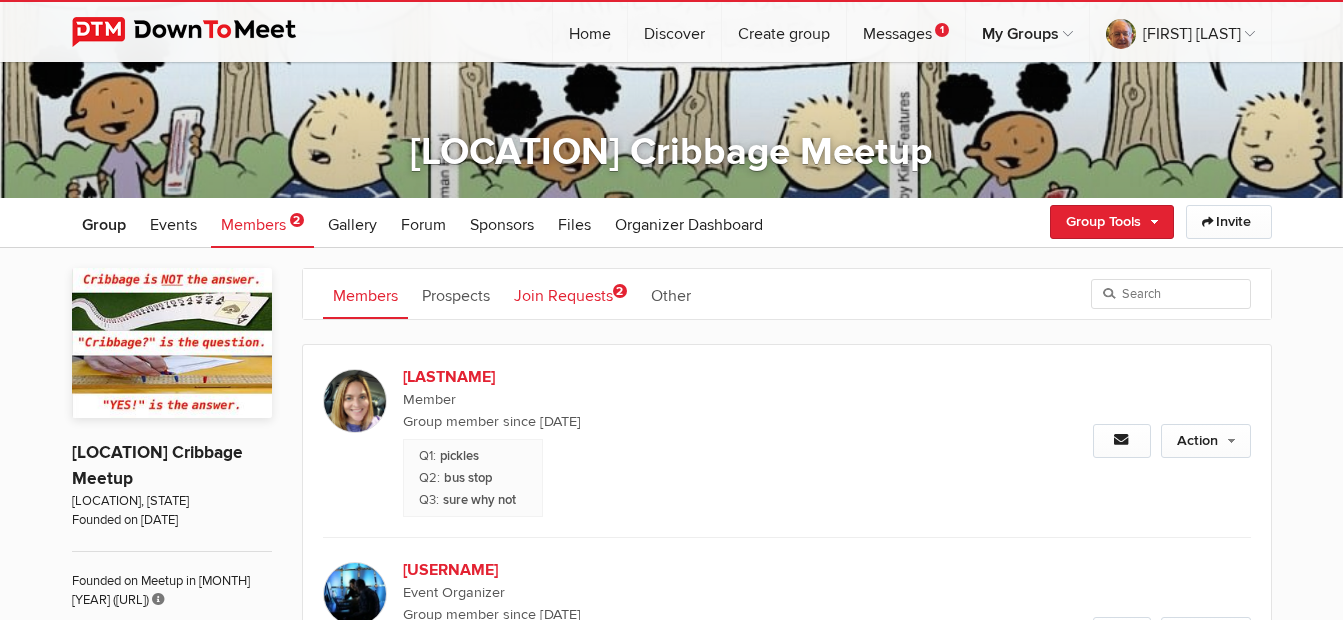 click on "Join Requests
2" 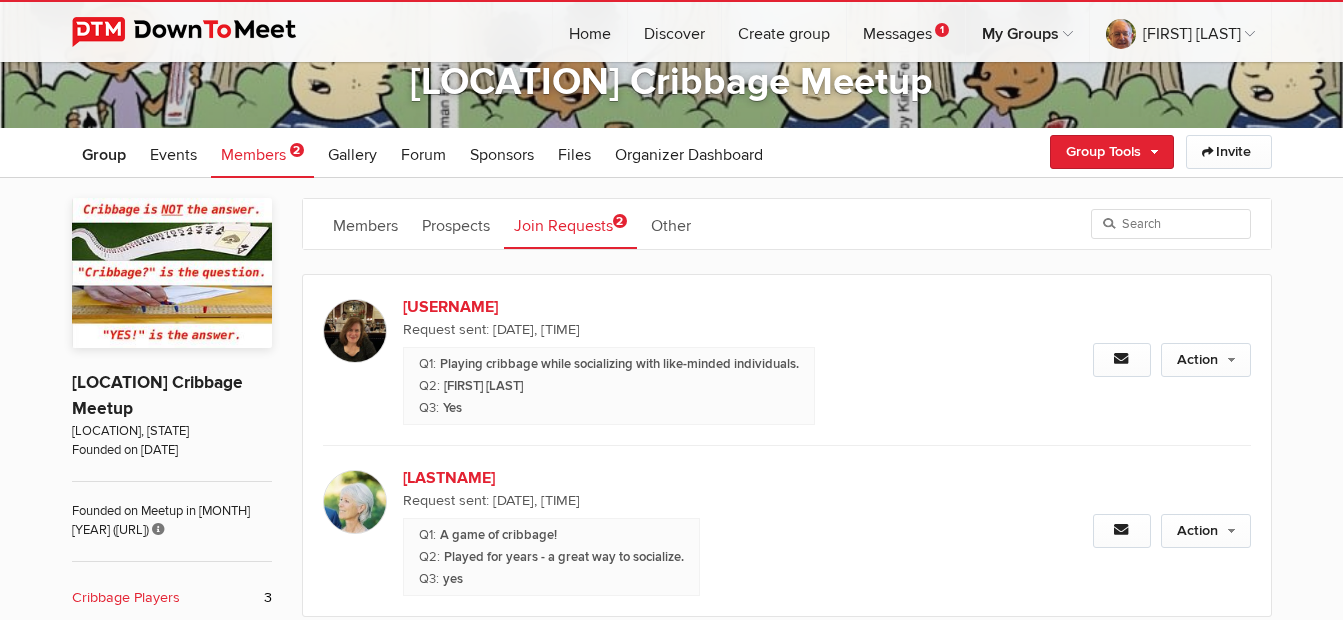 scroll, scrollTop: 400, scrollLeft: 0, axis: vertical 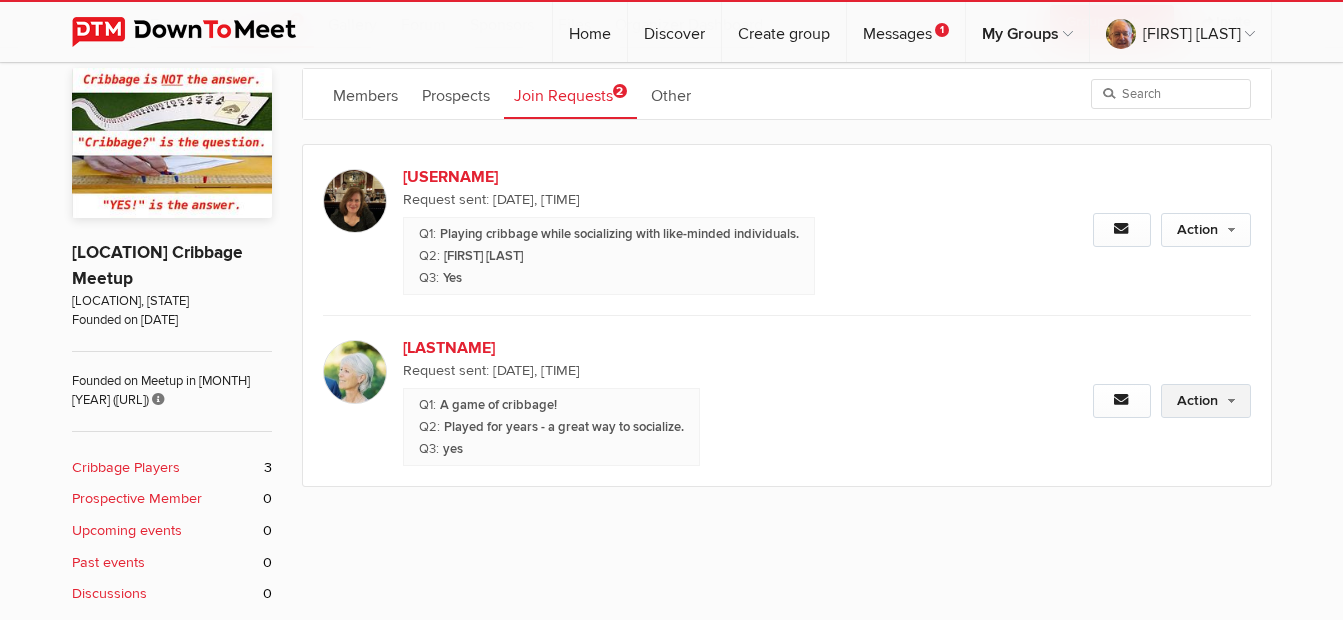 click on "Action" 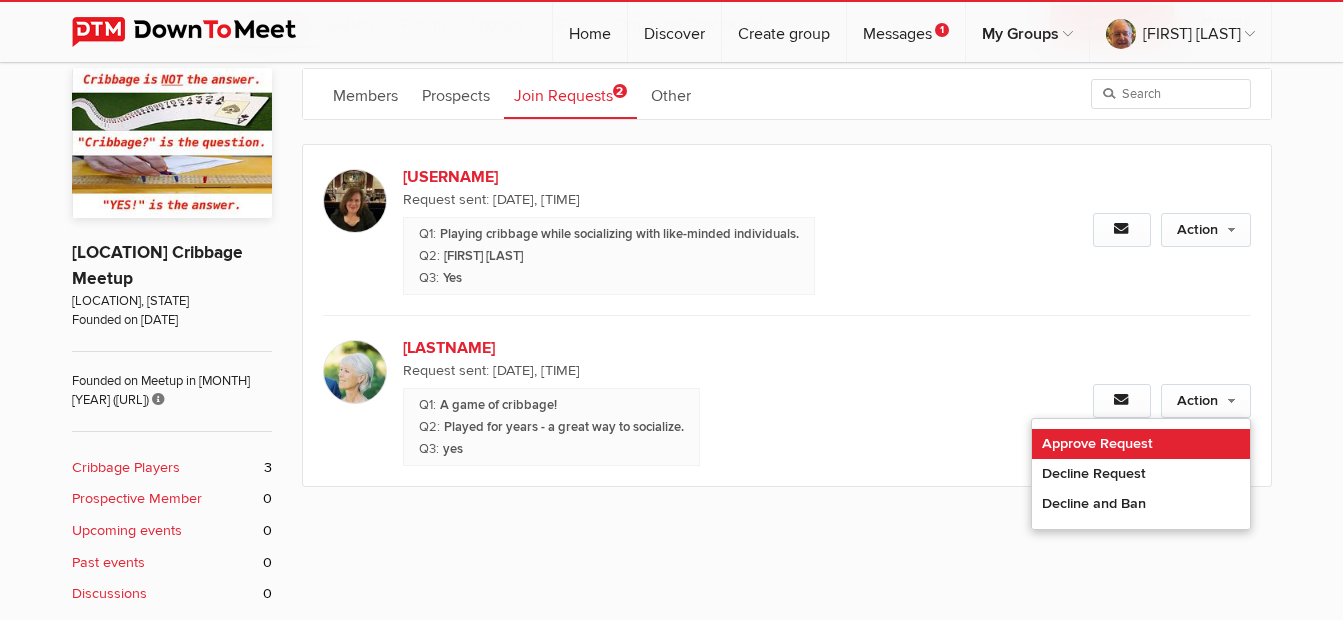 click on "Approve Request" 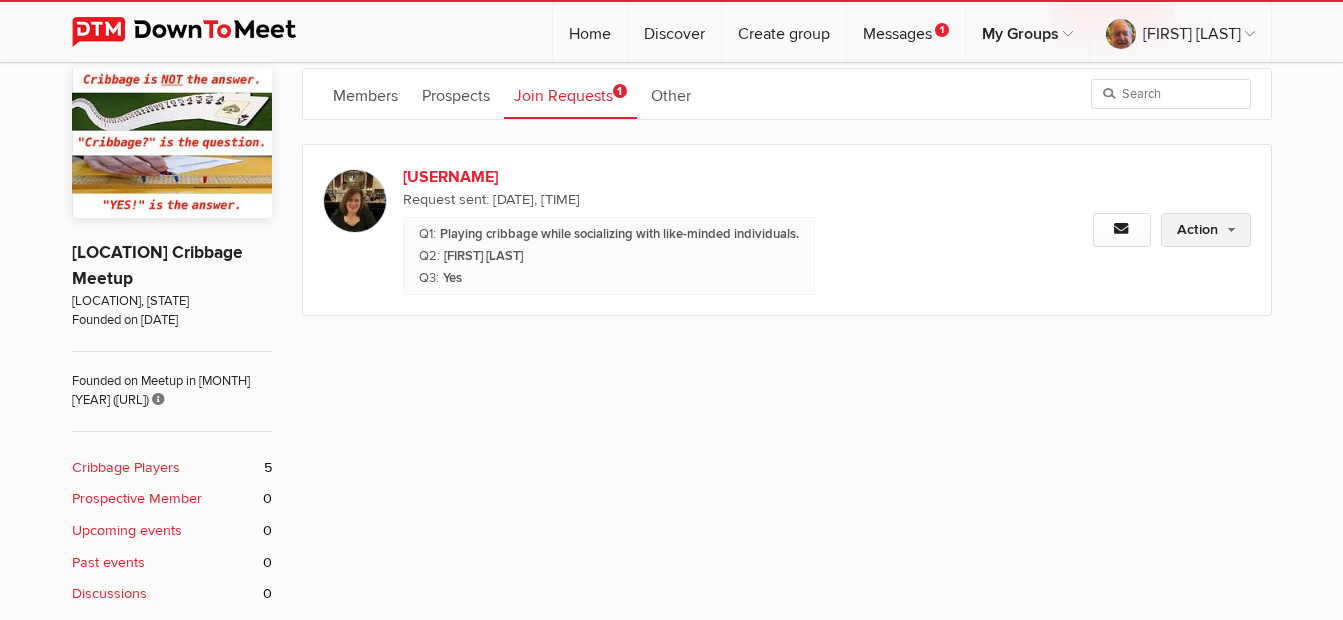 click on "Action" 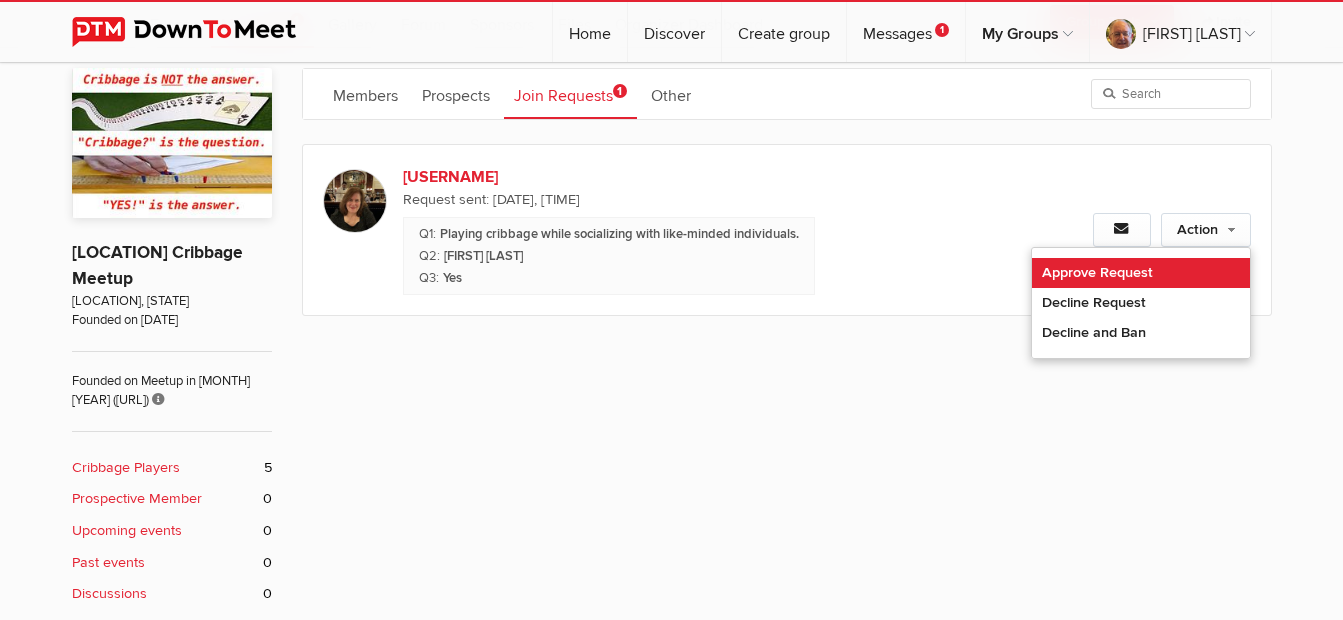 click on "Approve Request" 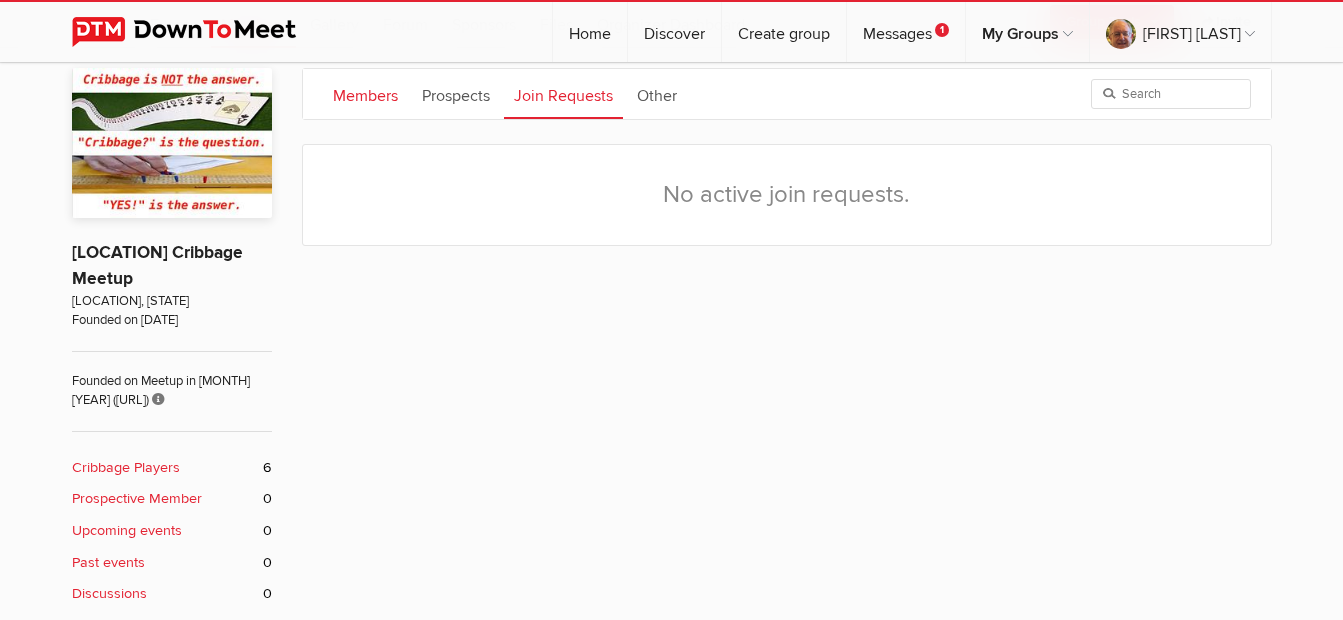 click on "Members" 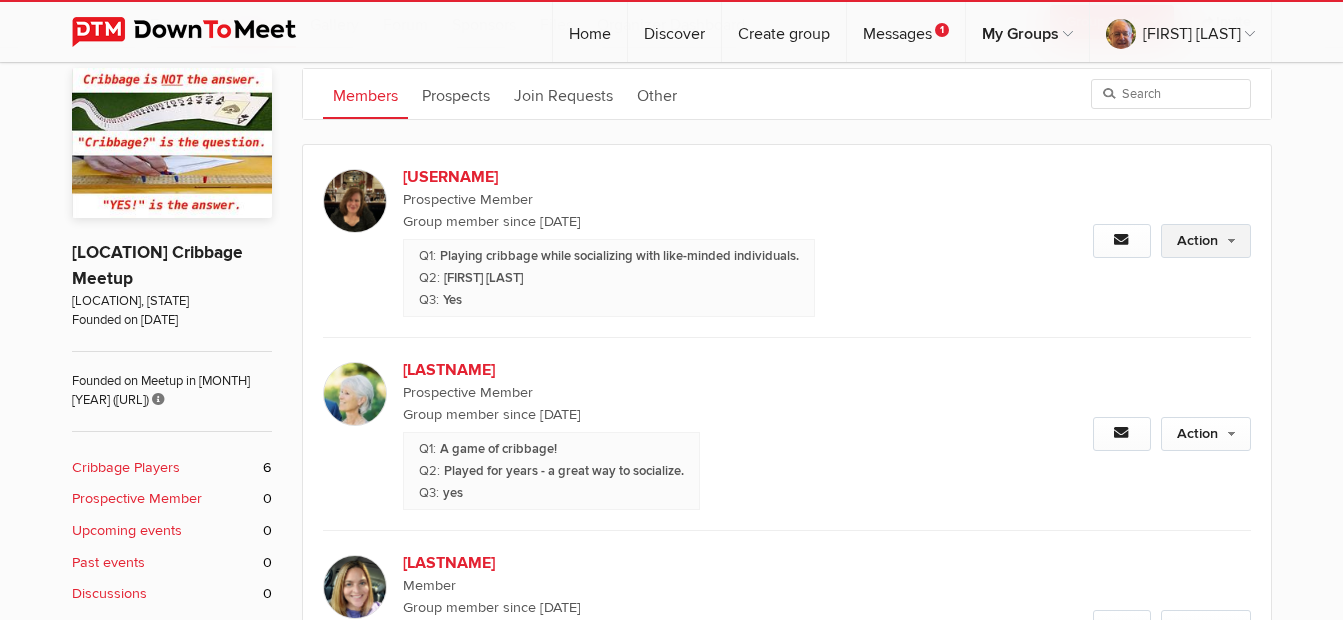click on "Action" 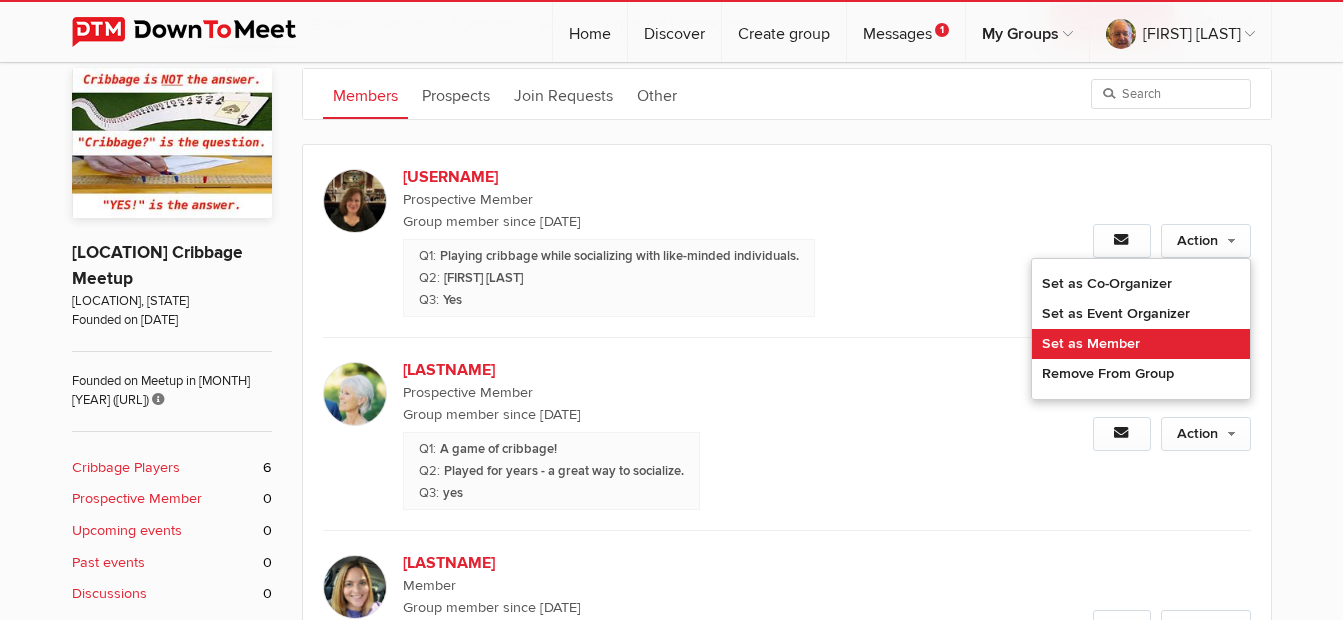 click on "Set as Member" 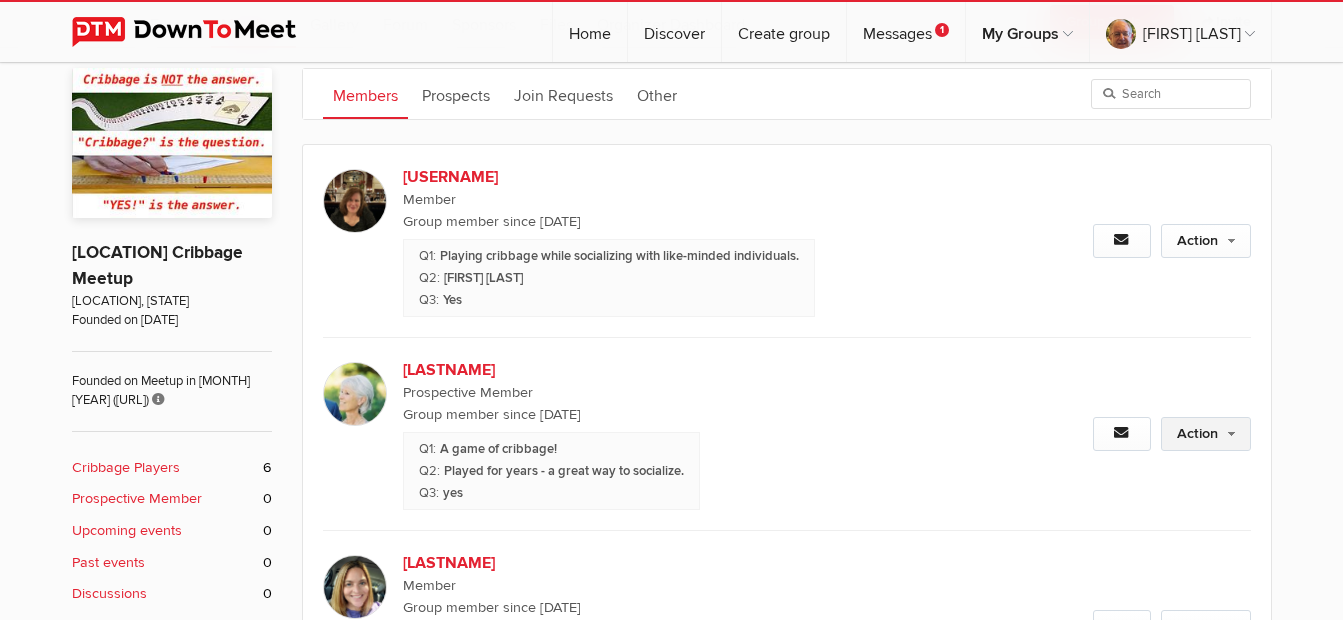 click on "Action" 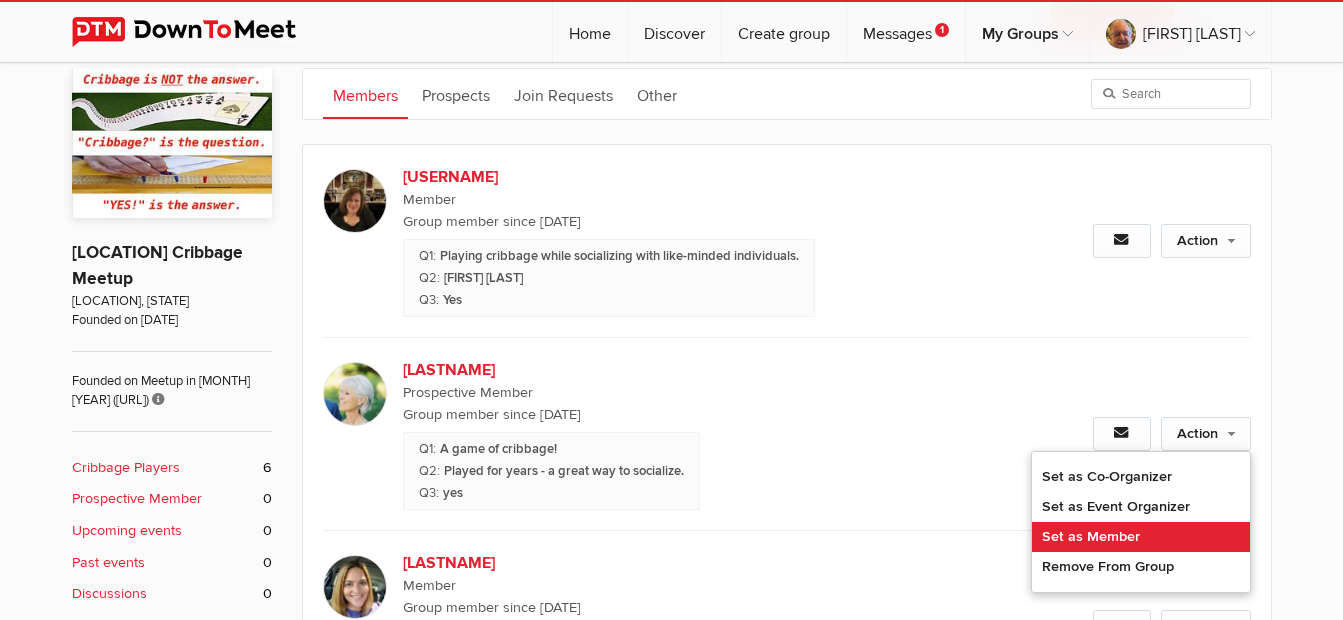 click on "Set as Member" 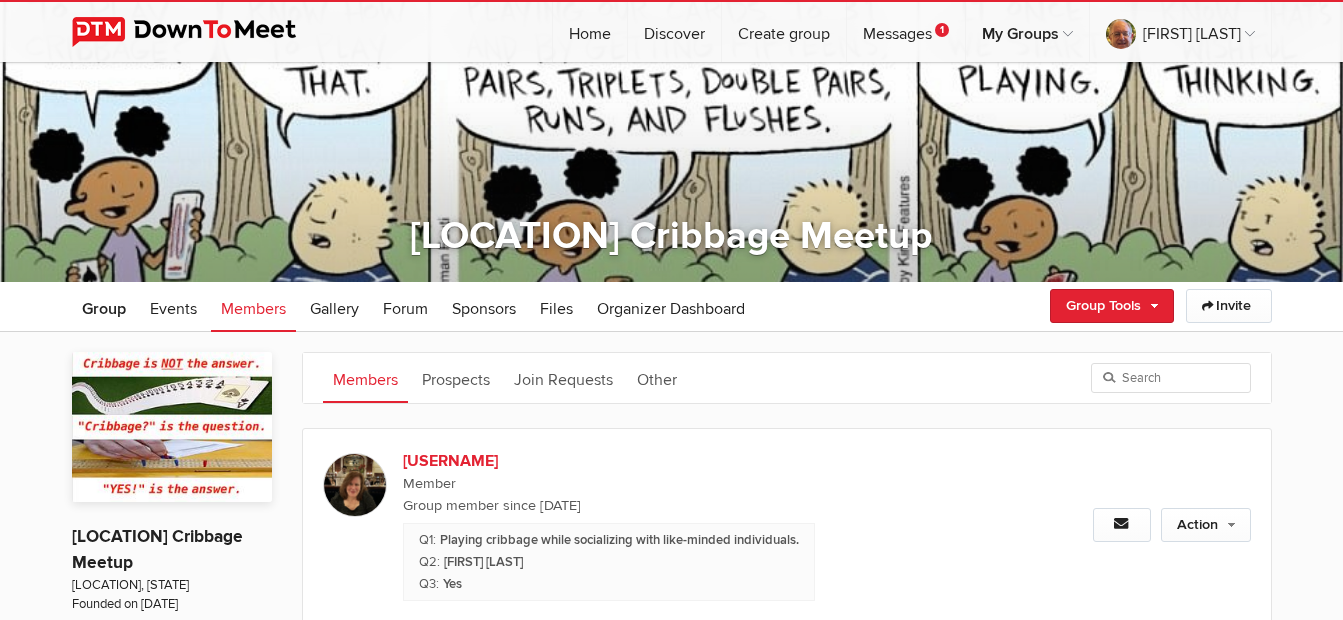 scroll, scrollTop: 100, scrollLeft: 0, axis: vertical 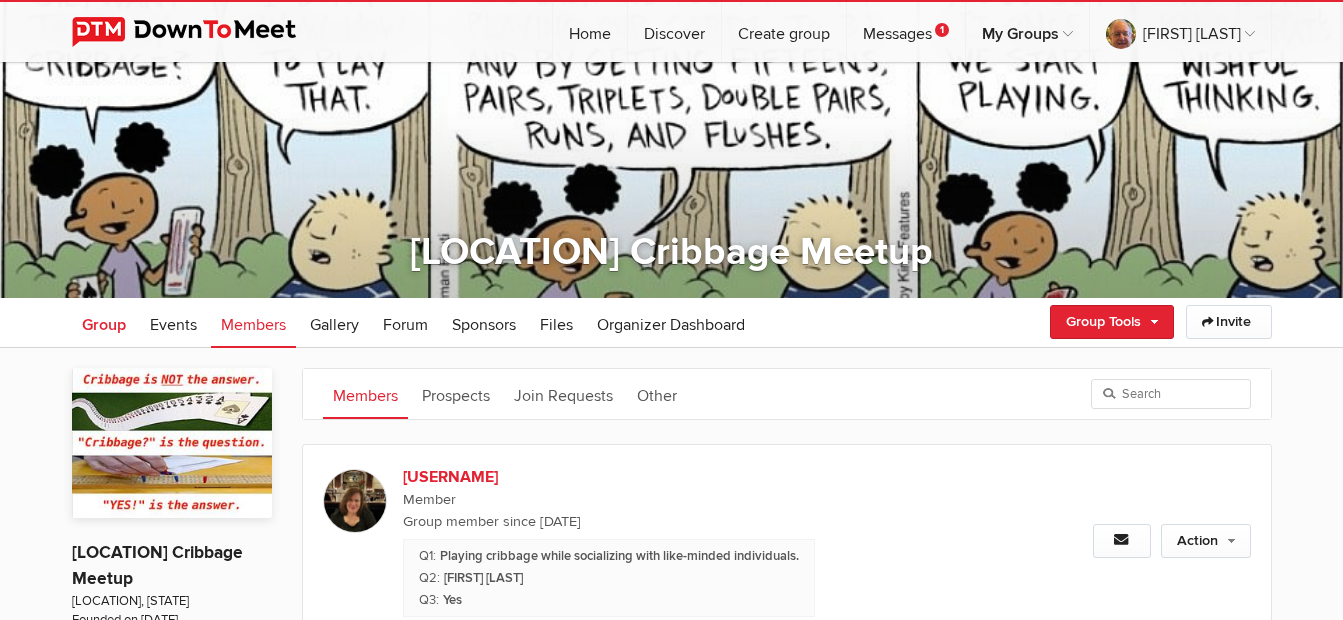 click on "Group" 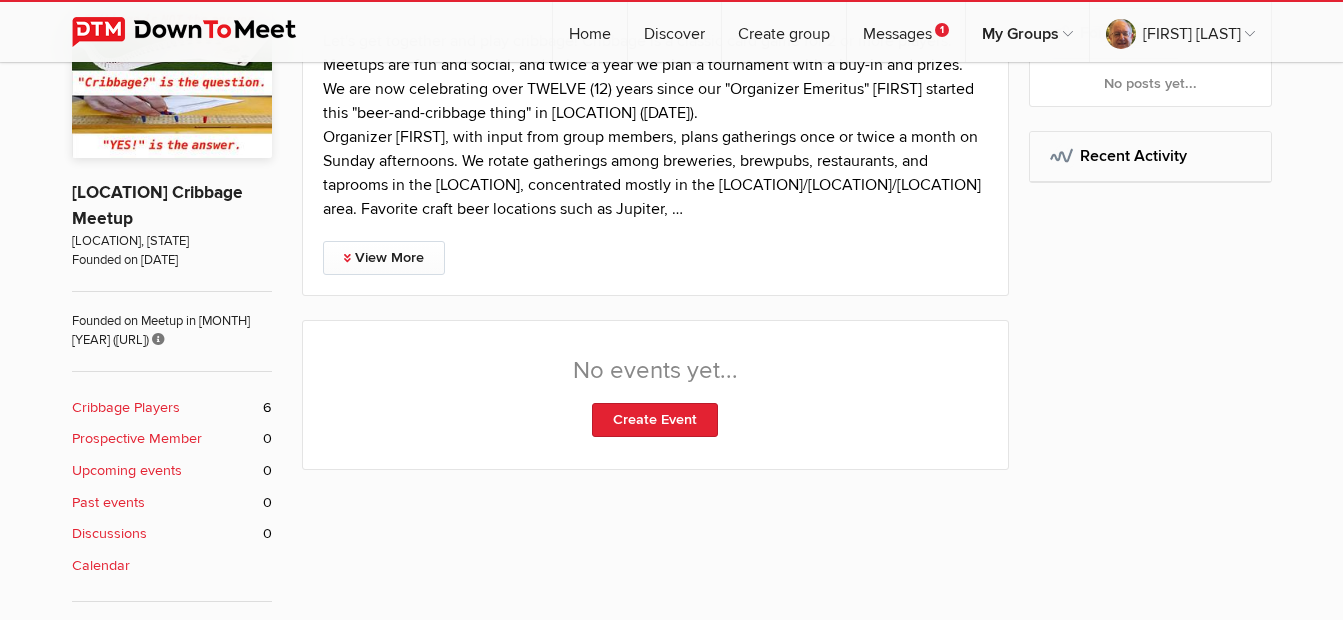 scroll, scrollTop: 500, scrollLeft: 0, axis: vertical 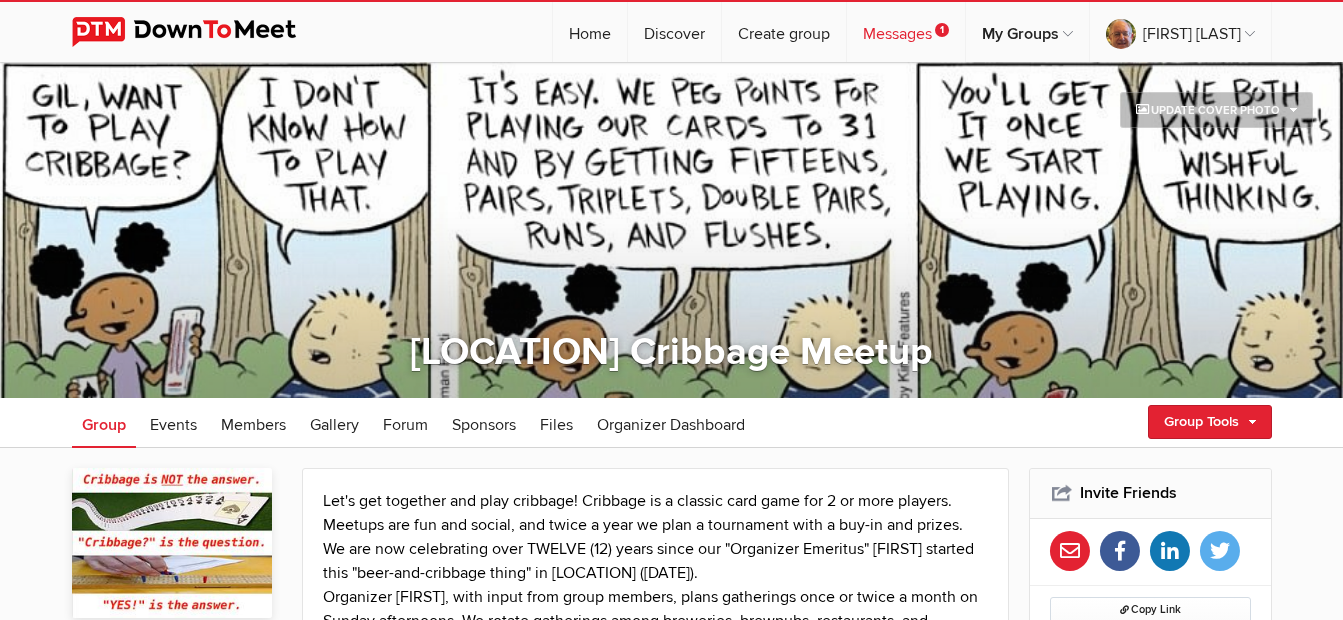 click on "Messages
1" 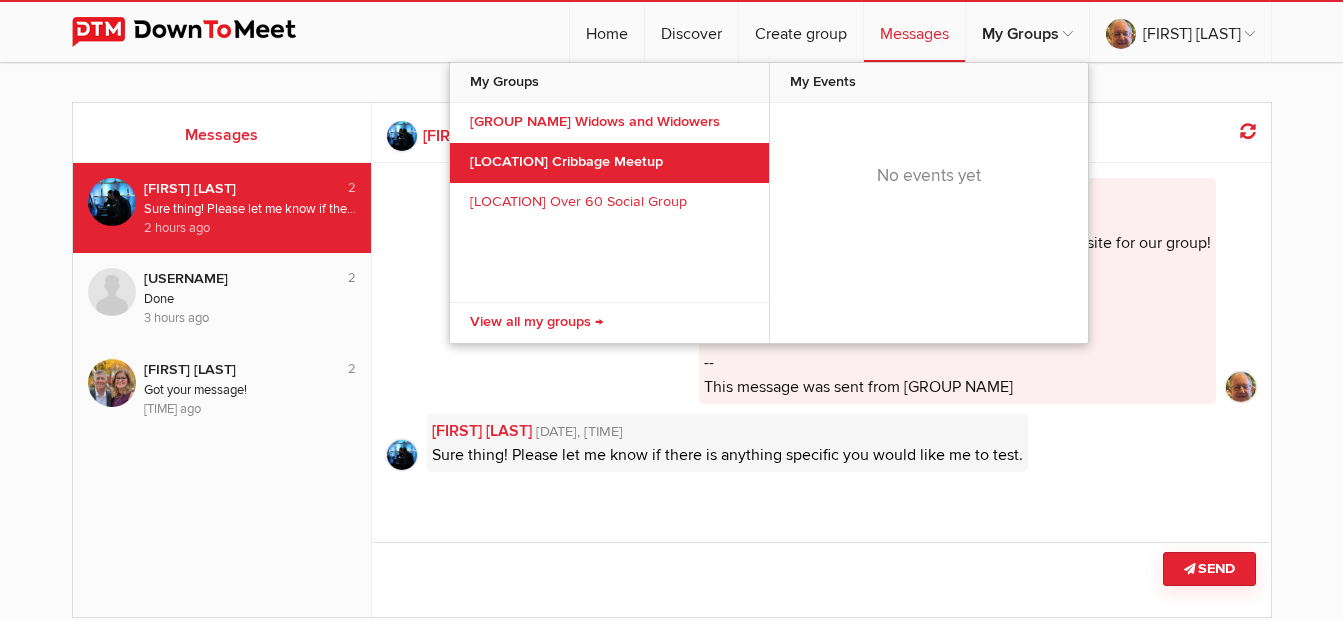 click on "East Bay Cribbage Meetup" 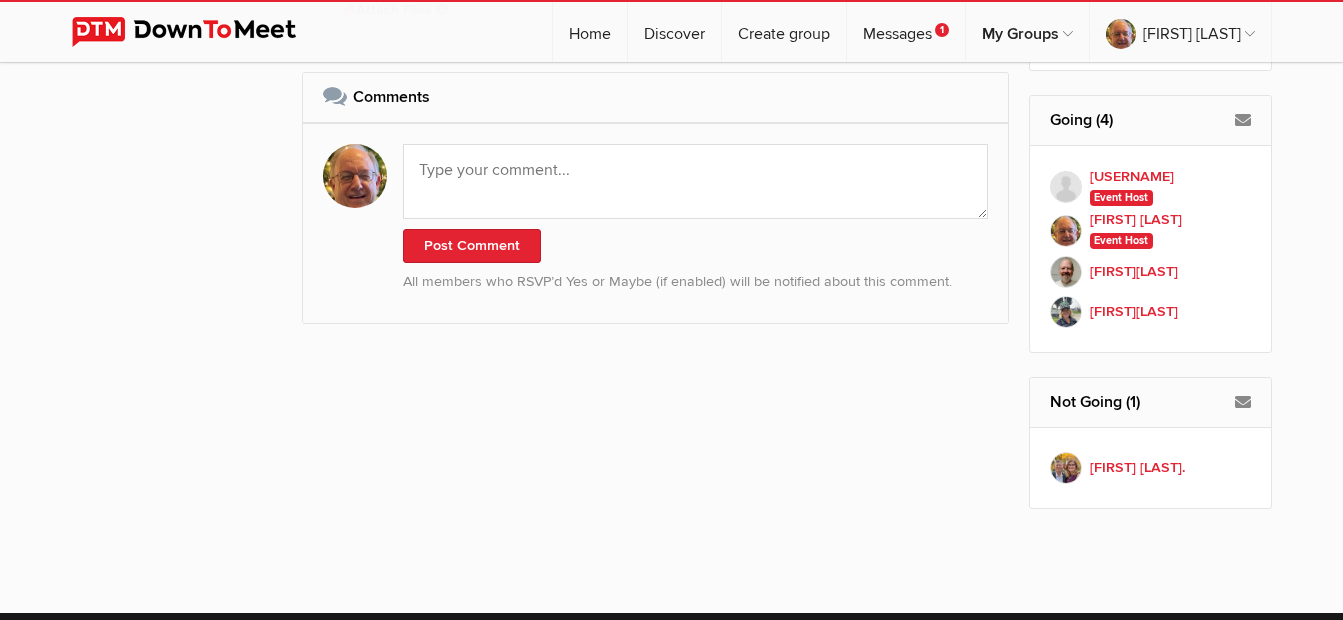 scroll, scrollTop: 0, scrollLeft: 0, axis: both 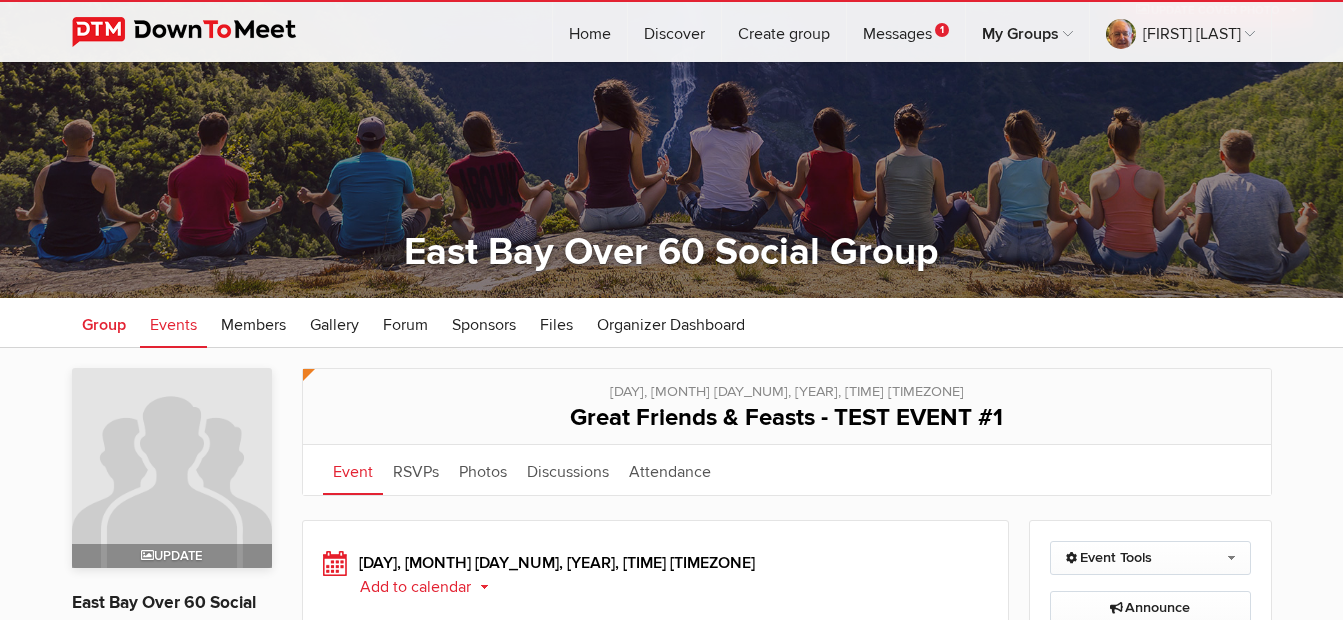 click on "Group" 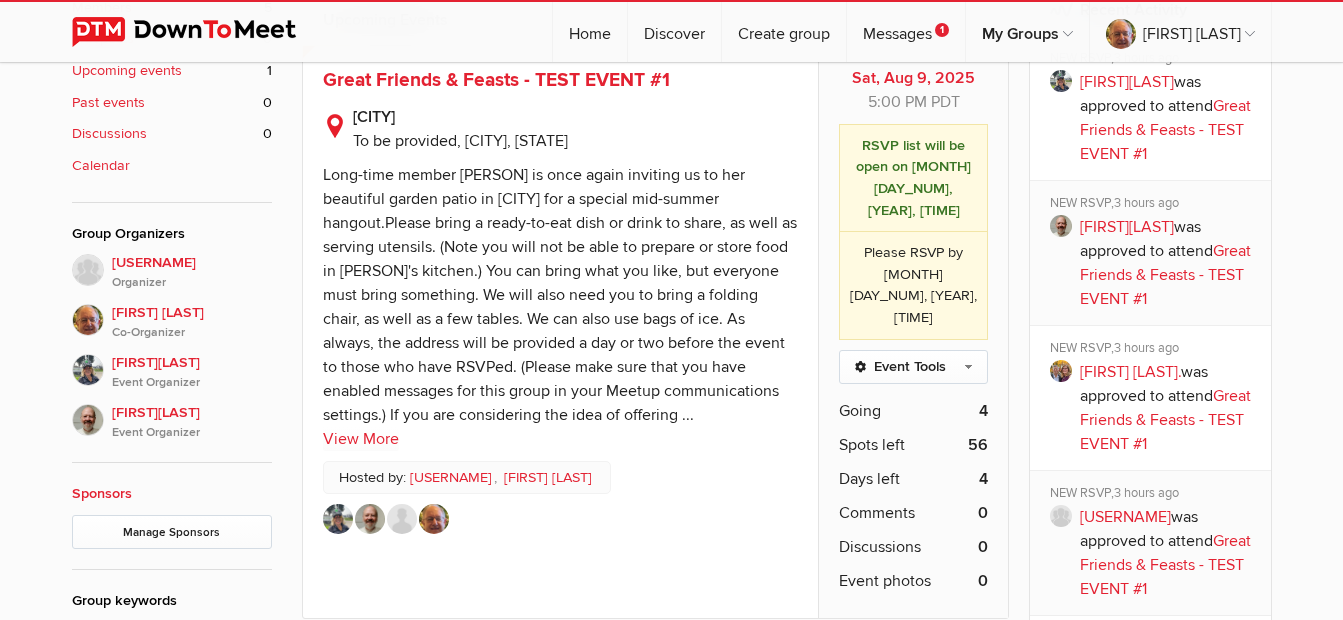 scroll, scrollTop: 900, scrollLeft: 0, axis: vertical 